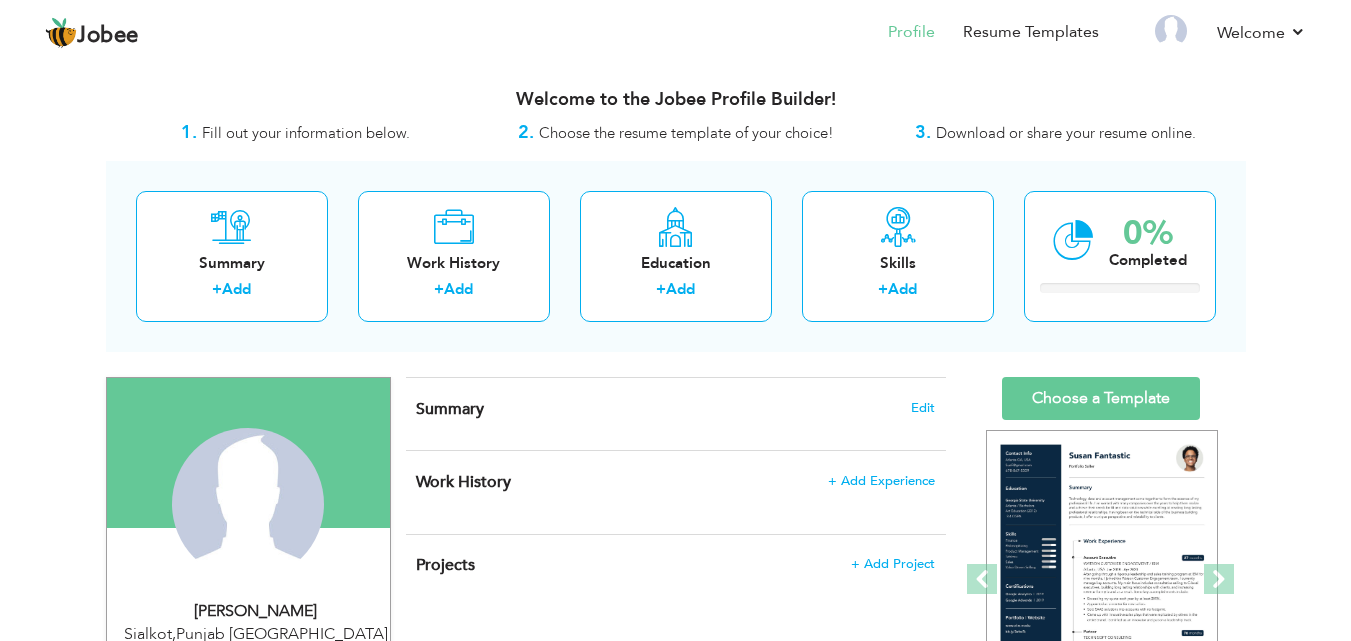 scroll, scrollTop: 0, scrollLeft: 0, axis: both 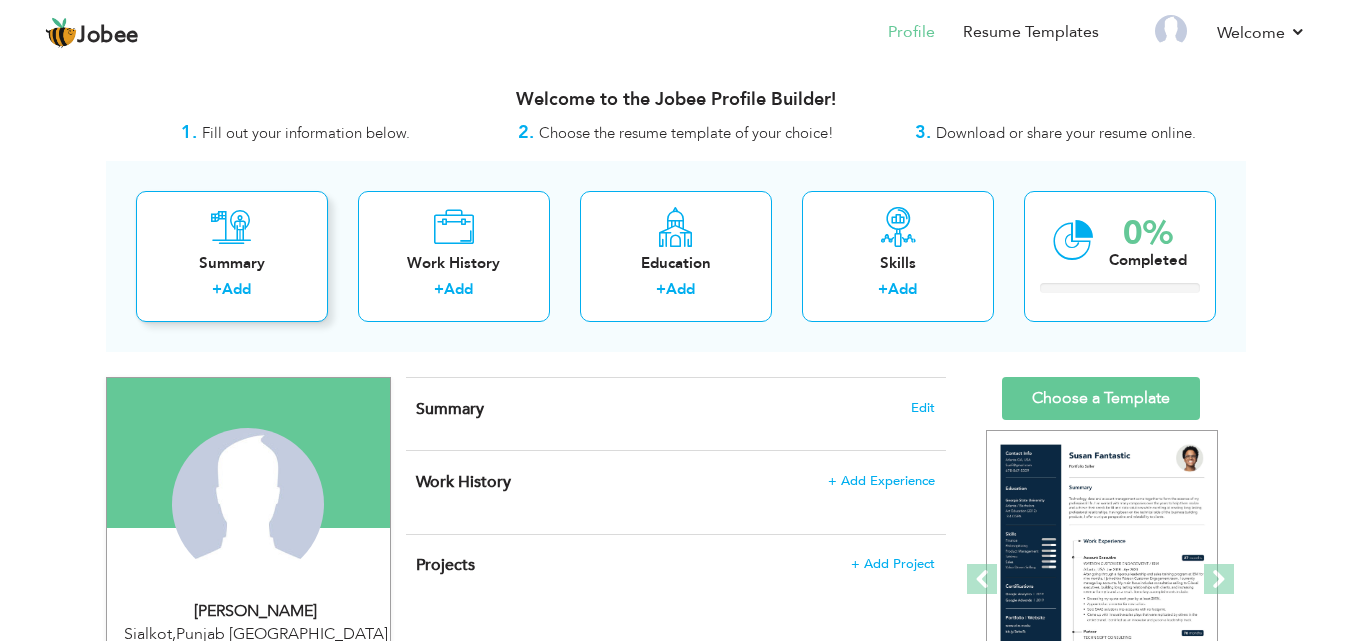 click on "Summary" at bounding box center (232, 263) 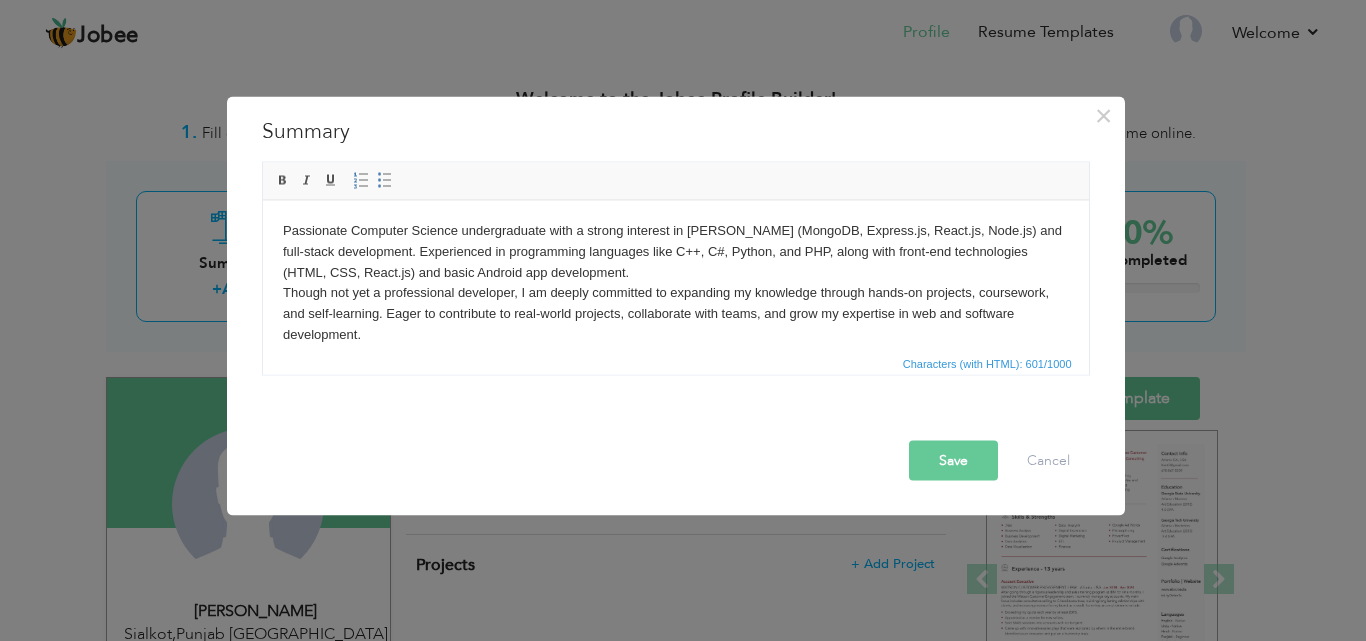 click on "Save" at bounding box center (953, 460) 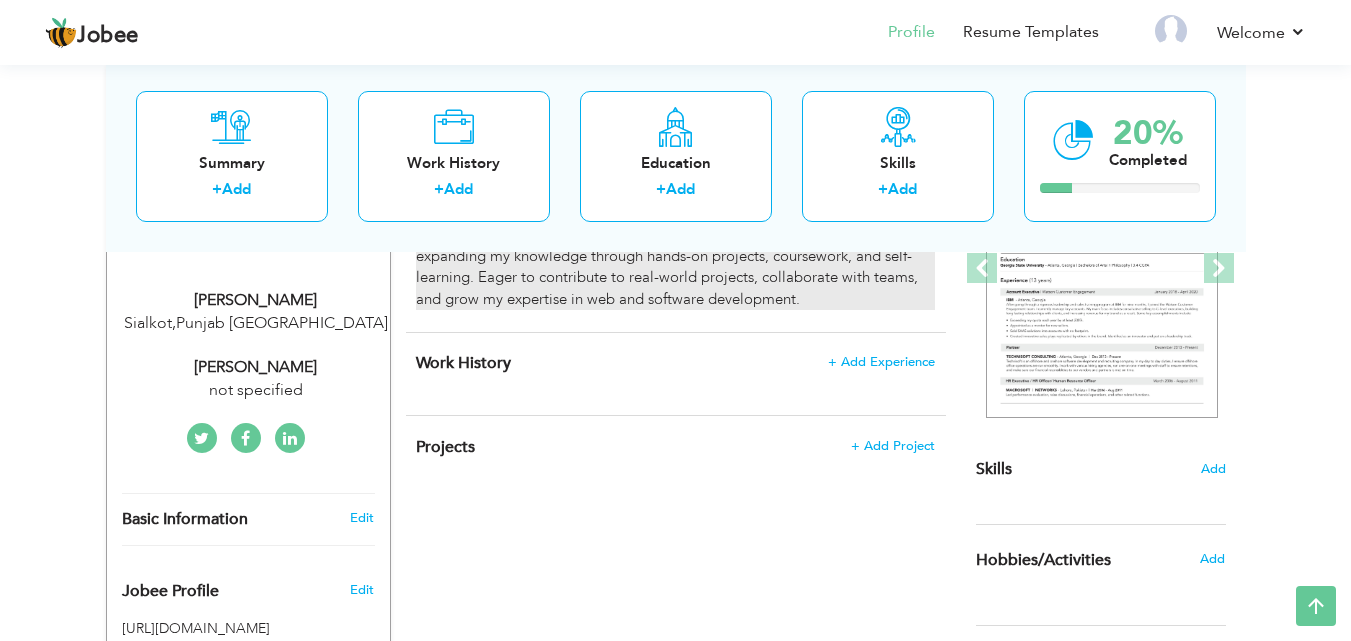 scroll, scrollTop: 319, scrollLeft: 0, axis: vertical 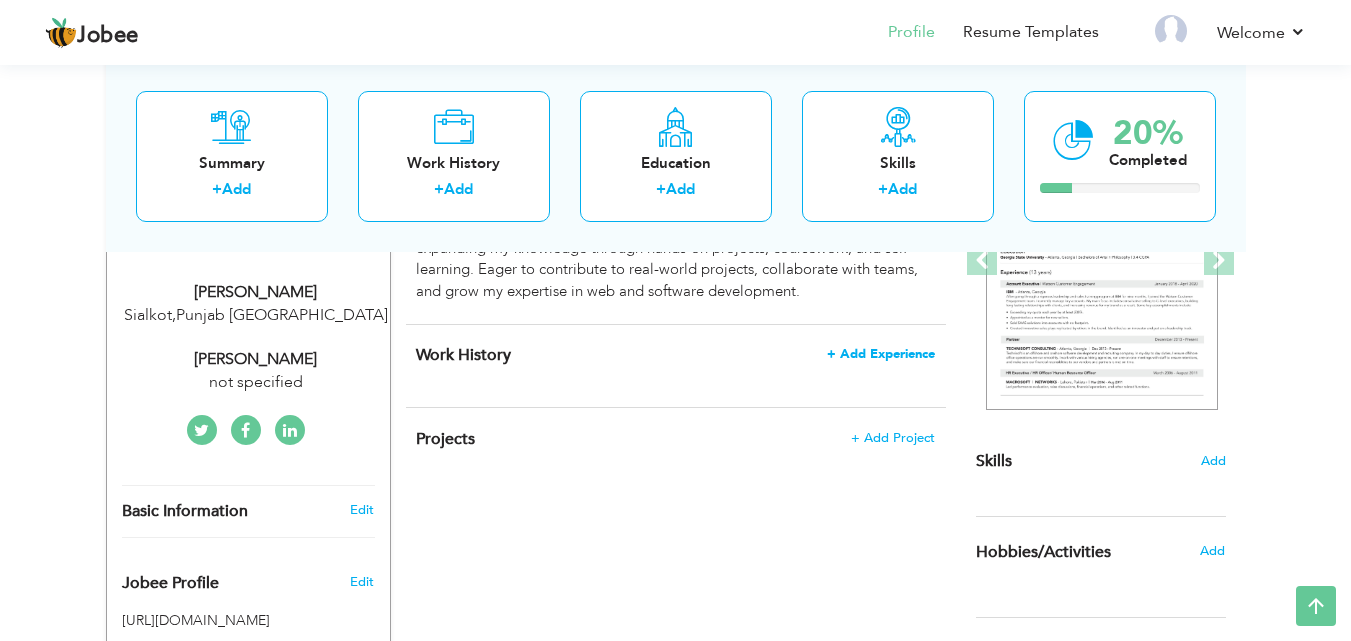 click on "+ Add Experience" at bounding box center (881, 354) 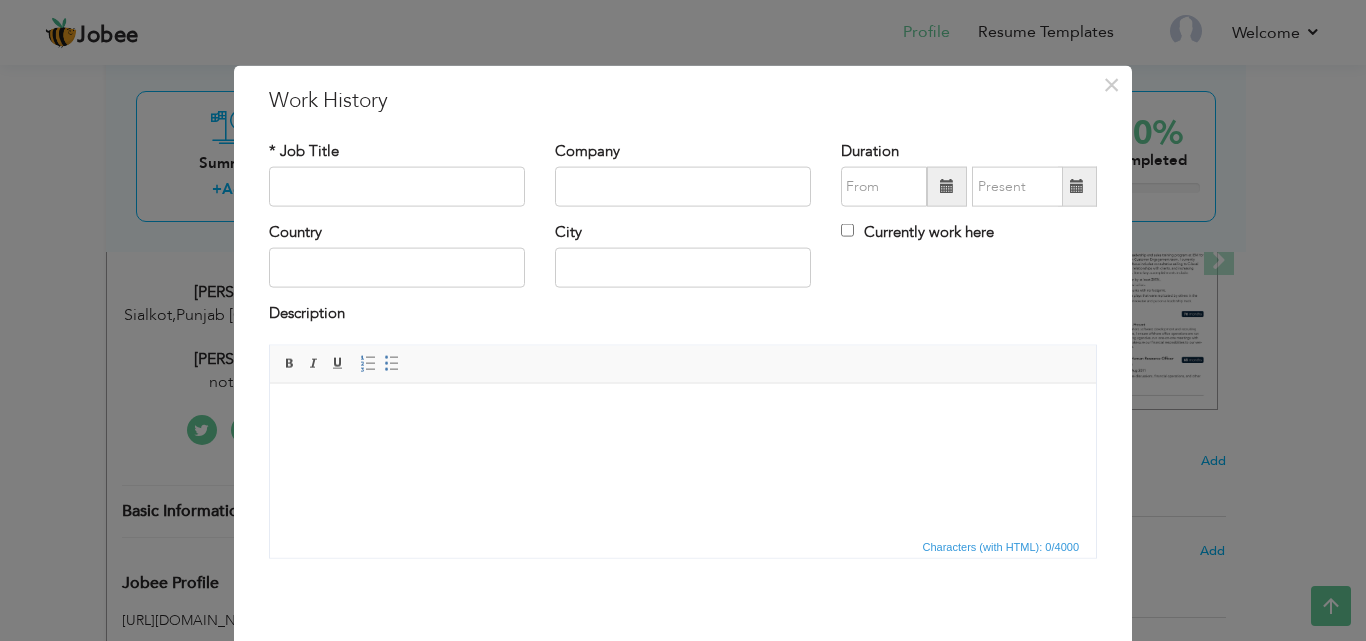 click at bounding box center (683, 413) 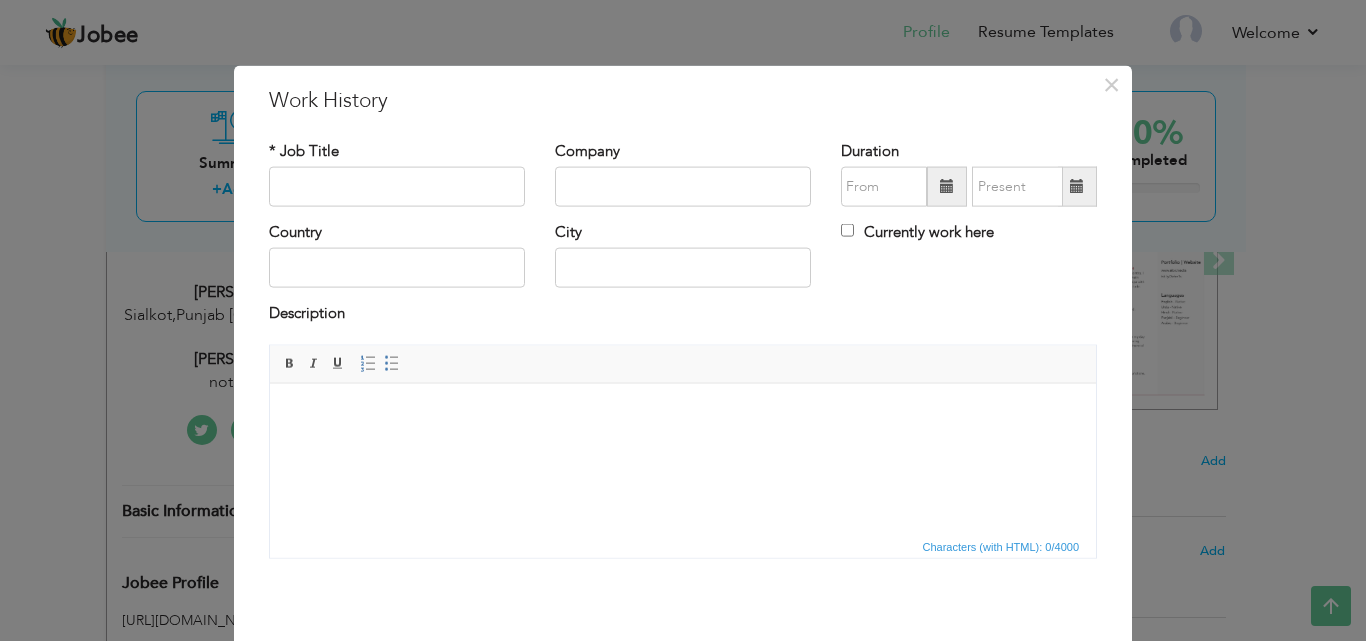drag, startPoint x: 572, startPoint y: 415, endPoint x: 755, endPoint y: 450, distance: 186.31694 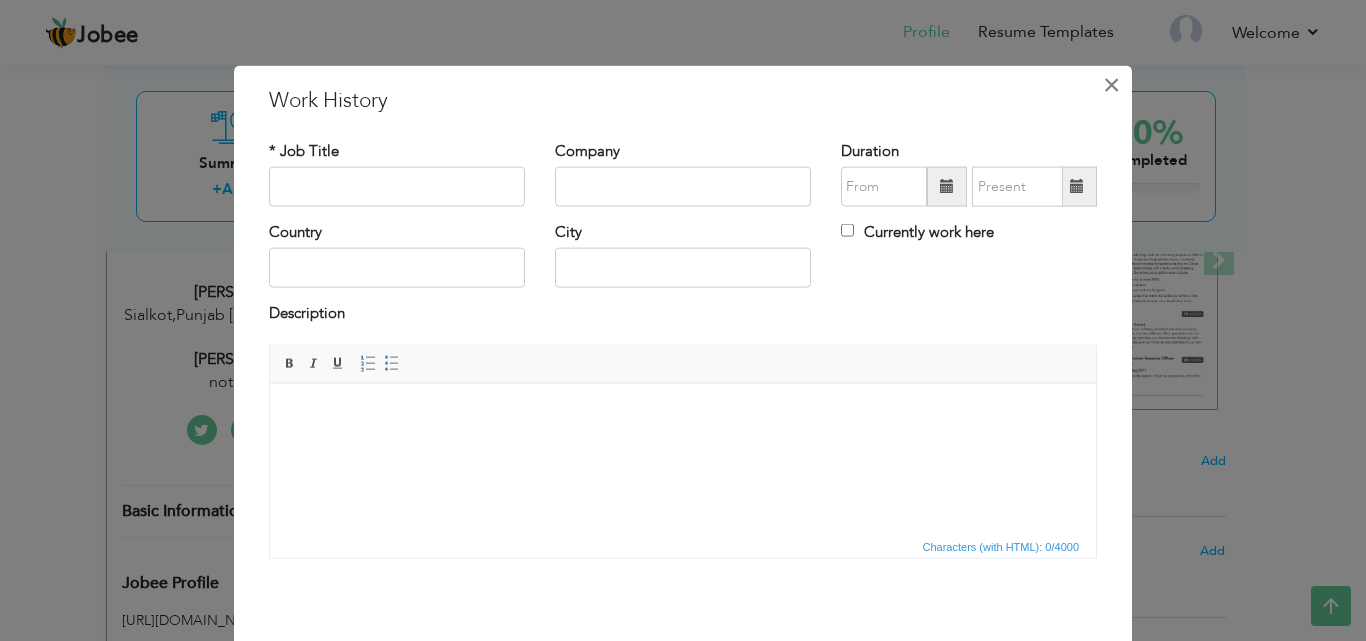 click on "×" at bounding box center (1111, 84) 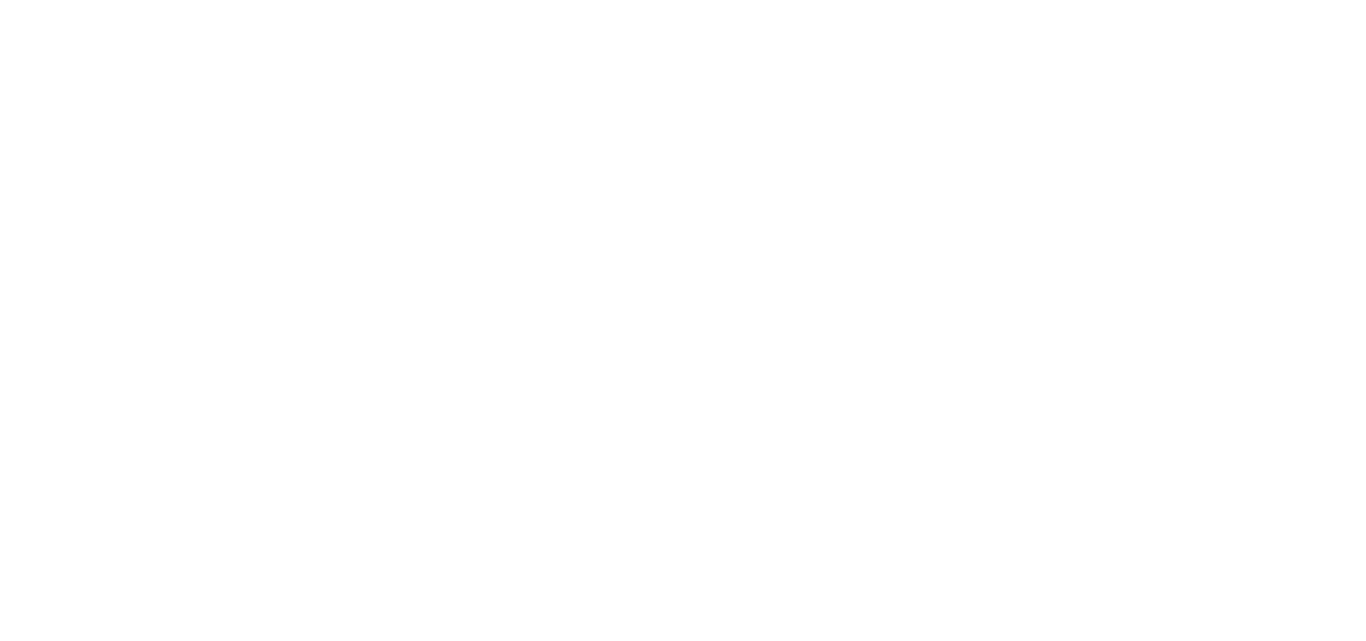 scroll, scrollTop: 0, scrollLeft: 0, axis: both 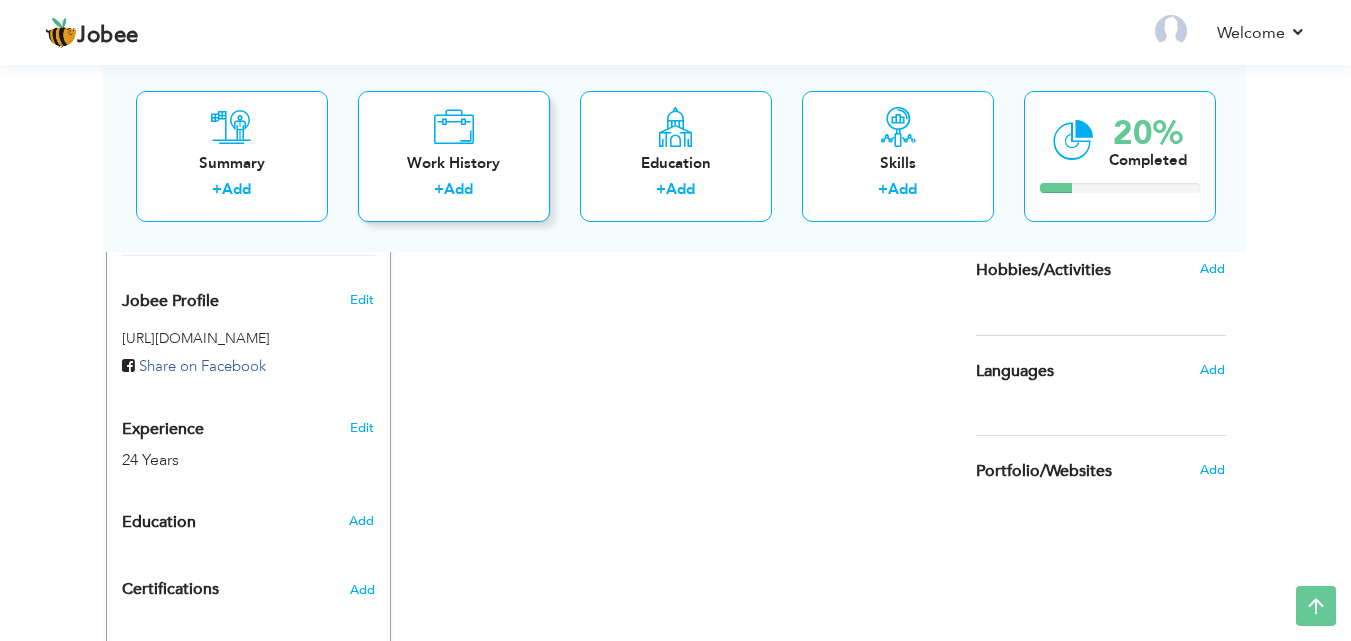 click on "Work History" at bounding box center [454, 162] 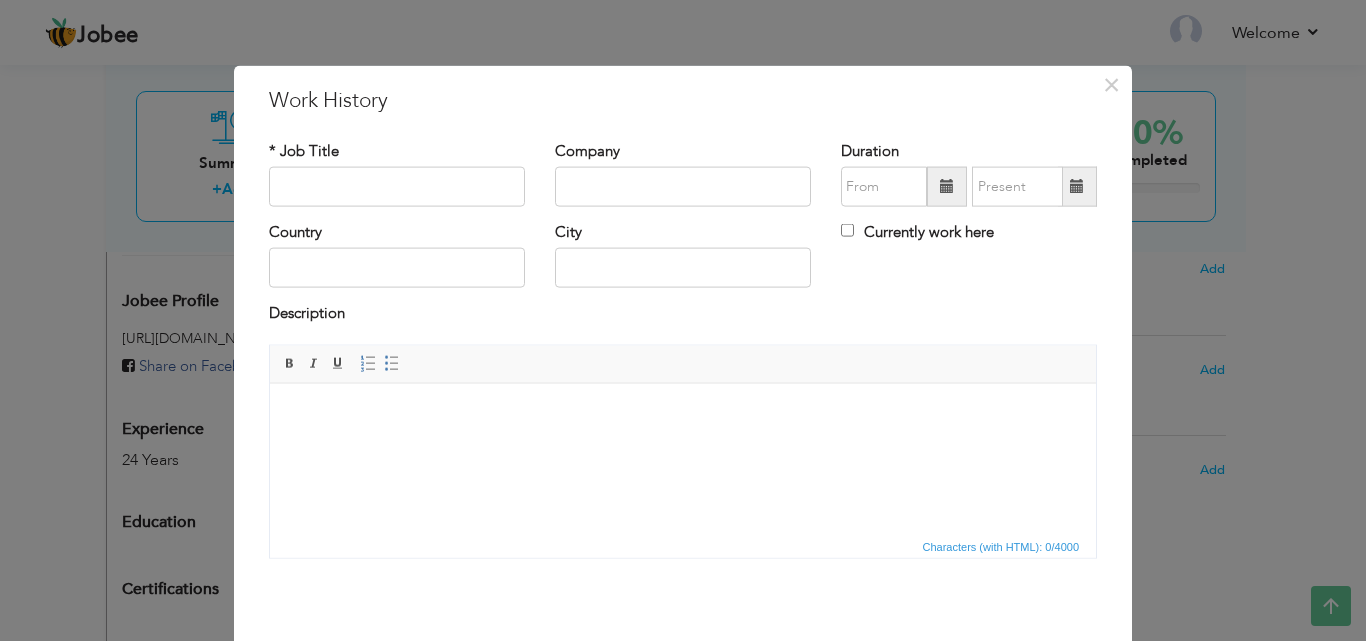 click at bounding box center [683, 413] 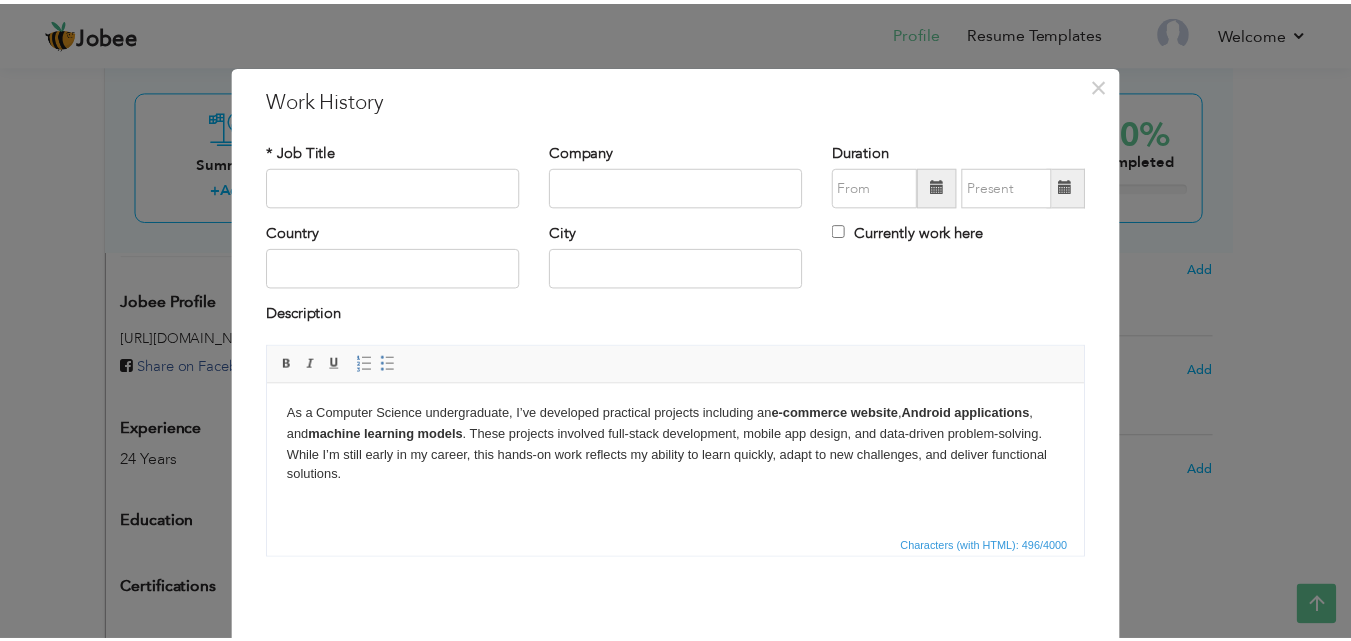 scroll, scrollTop: 79, scrollLeft: 0, axis: vertical 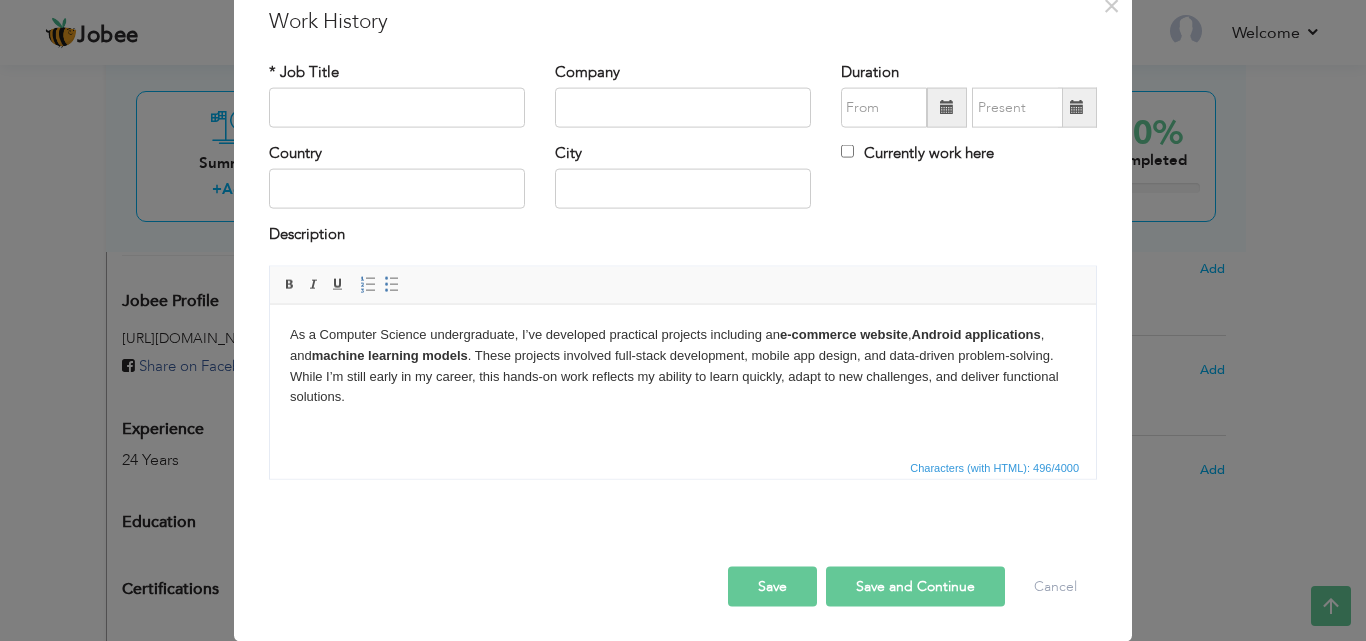 click on "Save and Continue" at bounding box center (915, 586) 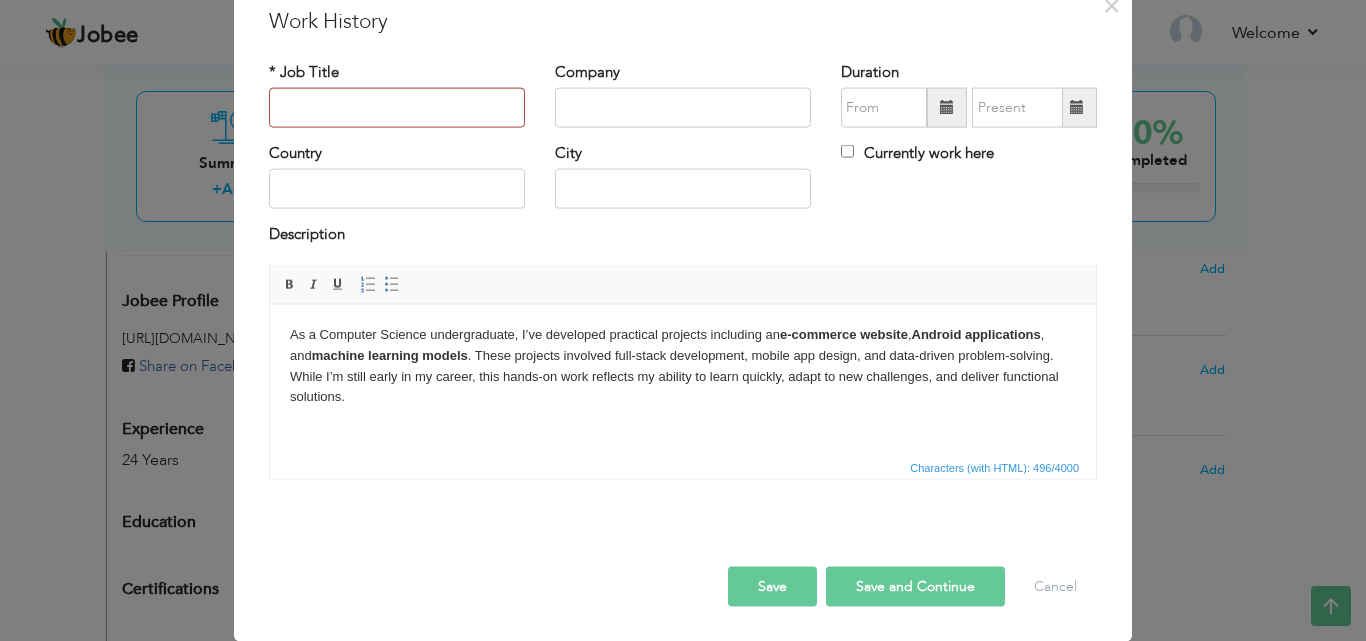 click on "Save" at bounding box center [772, 586] 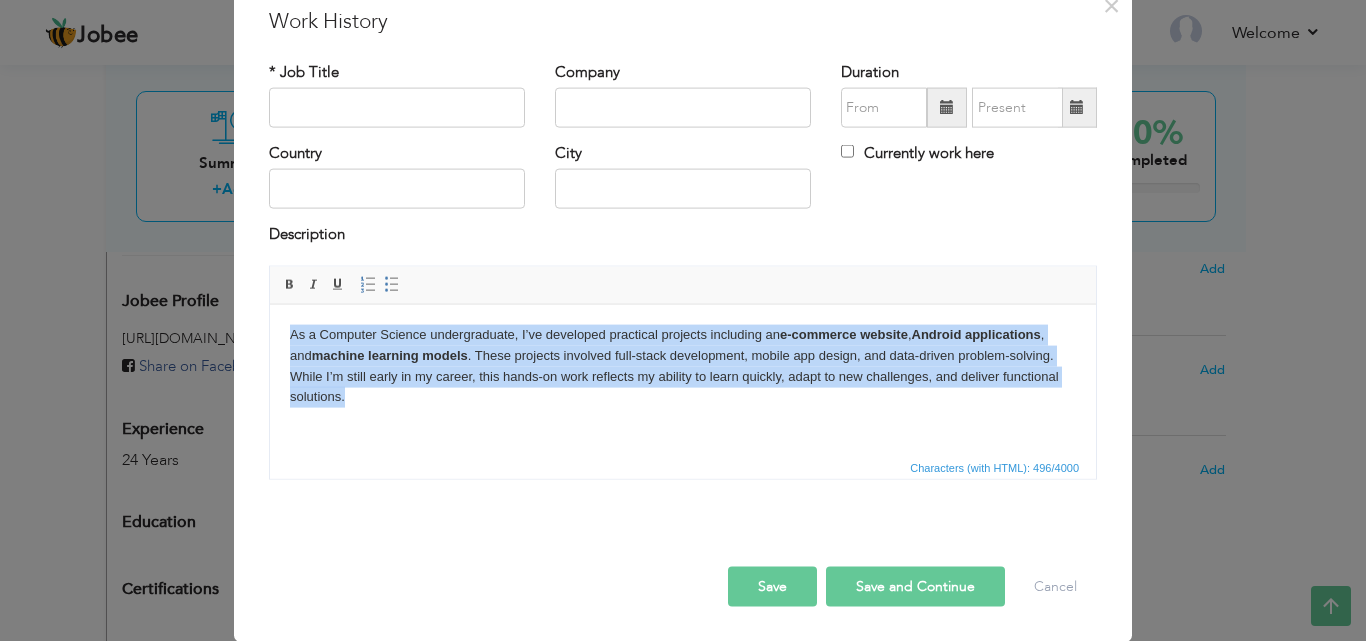 drag, startPoint x: 287, startPoint y: 330, endPoint x: 352, endPoint y: 393, distance: 90.52071 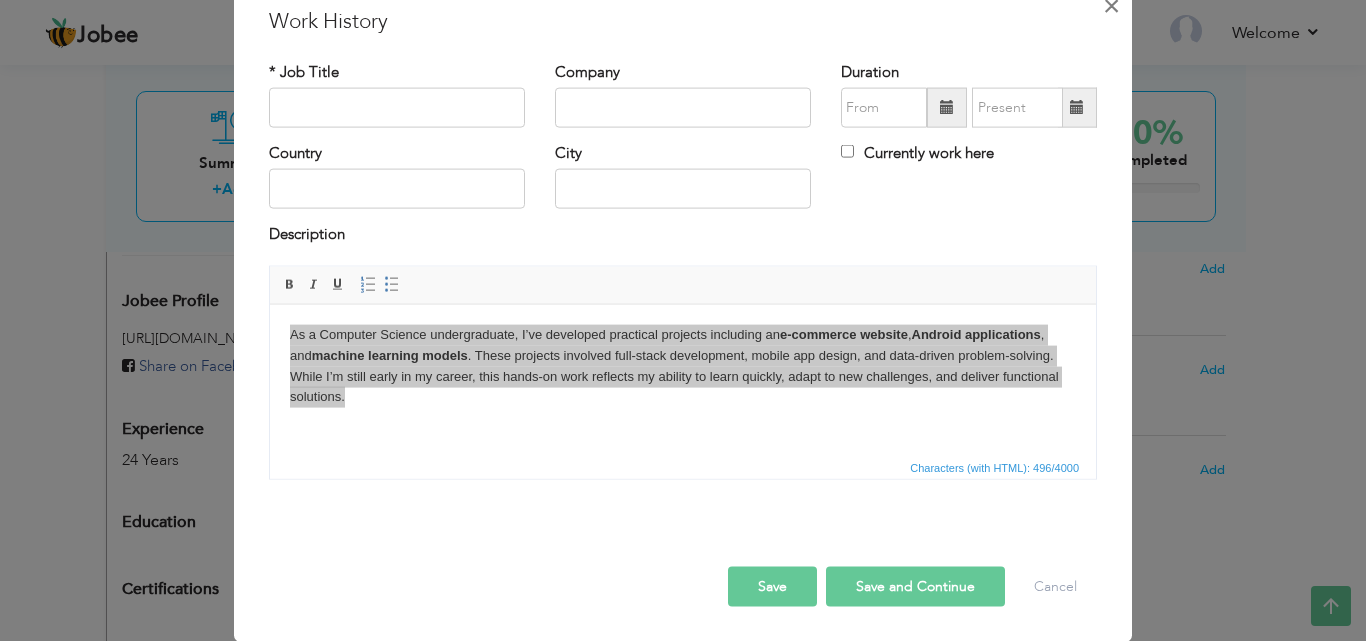 click on "×" at bounding box center [1111, 5] 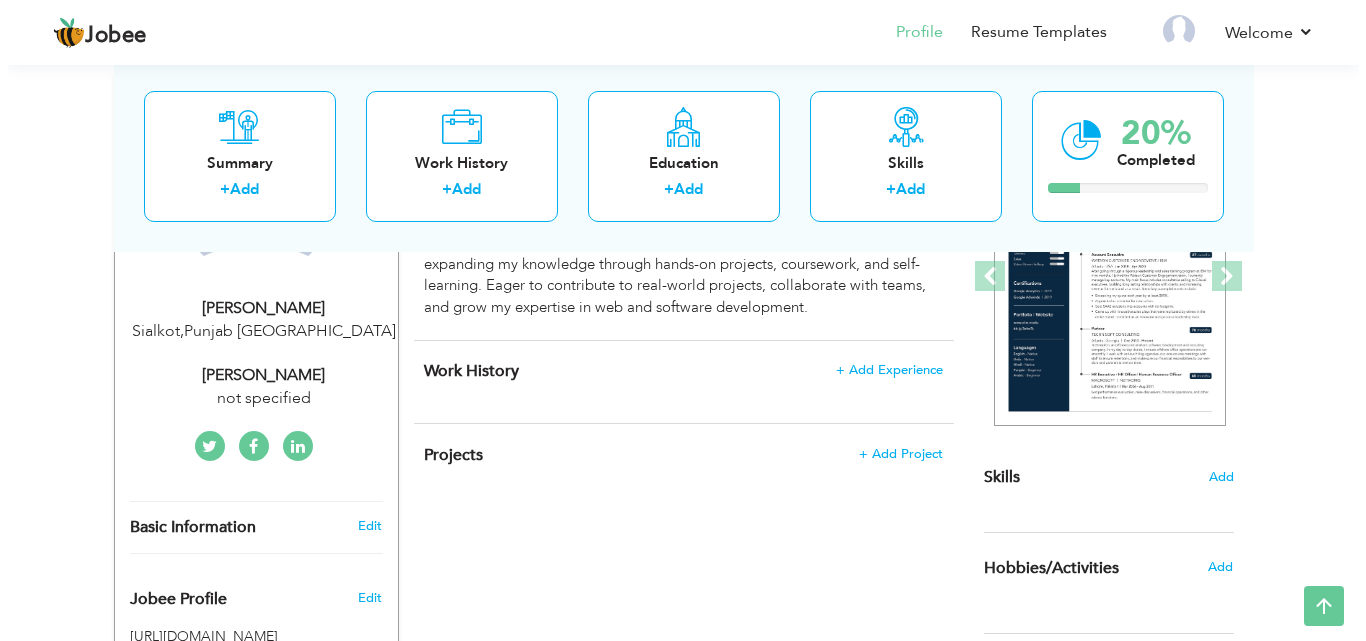scroll, scrollTop: 297, scrollLeft: 0, axis: vertical 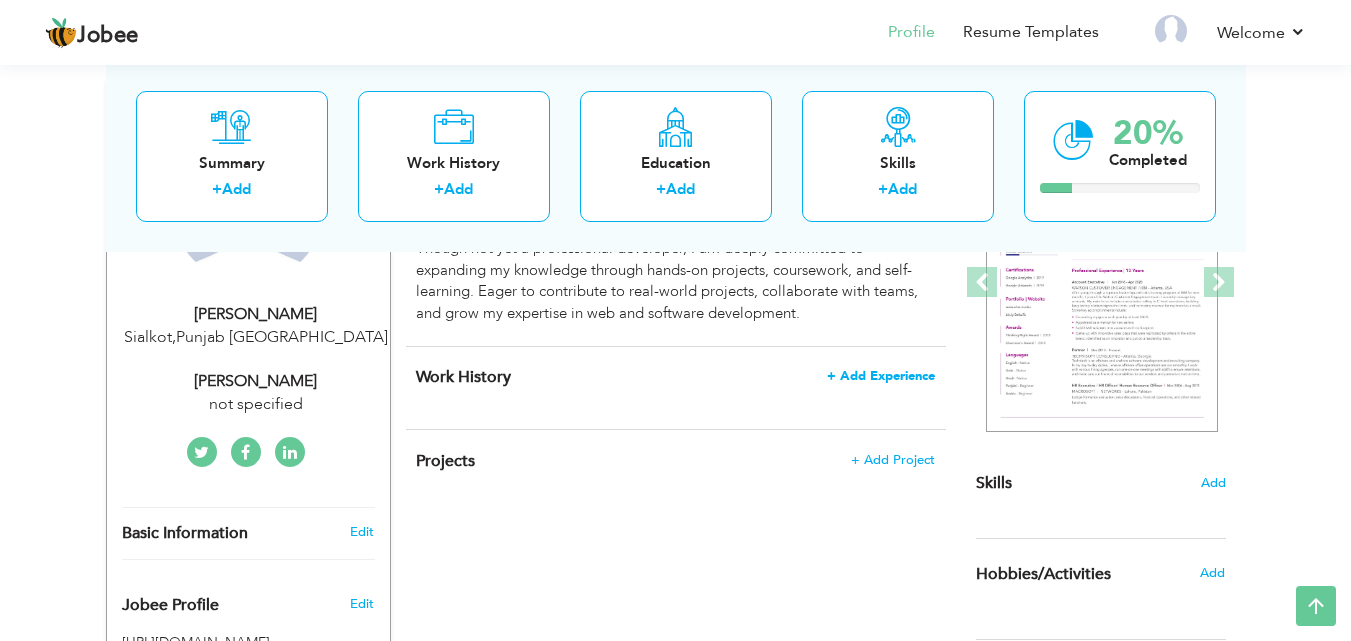 click on "+ Add Experience" at bounding box center (881, 376) 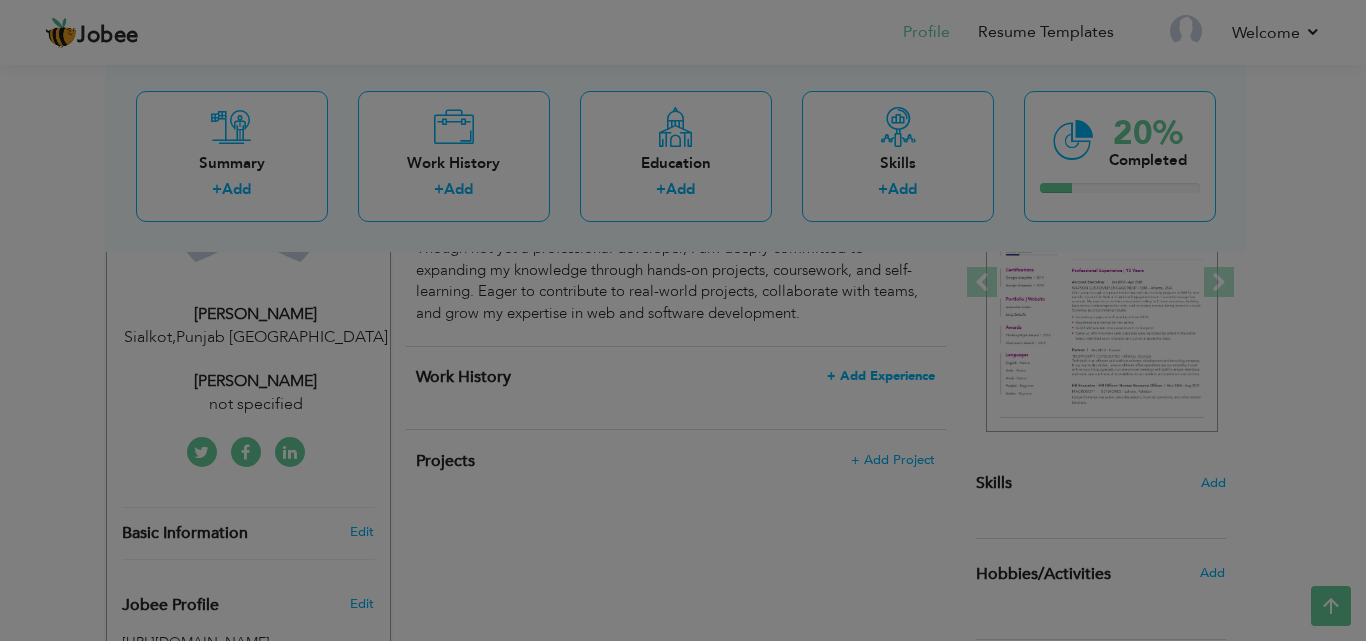 scroll, scrollTop: 0, scrollLeft: 0, axis: both 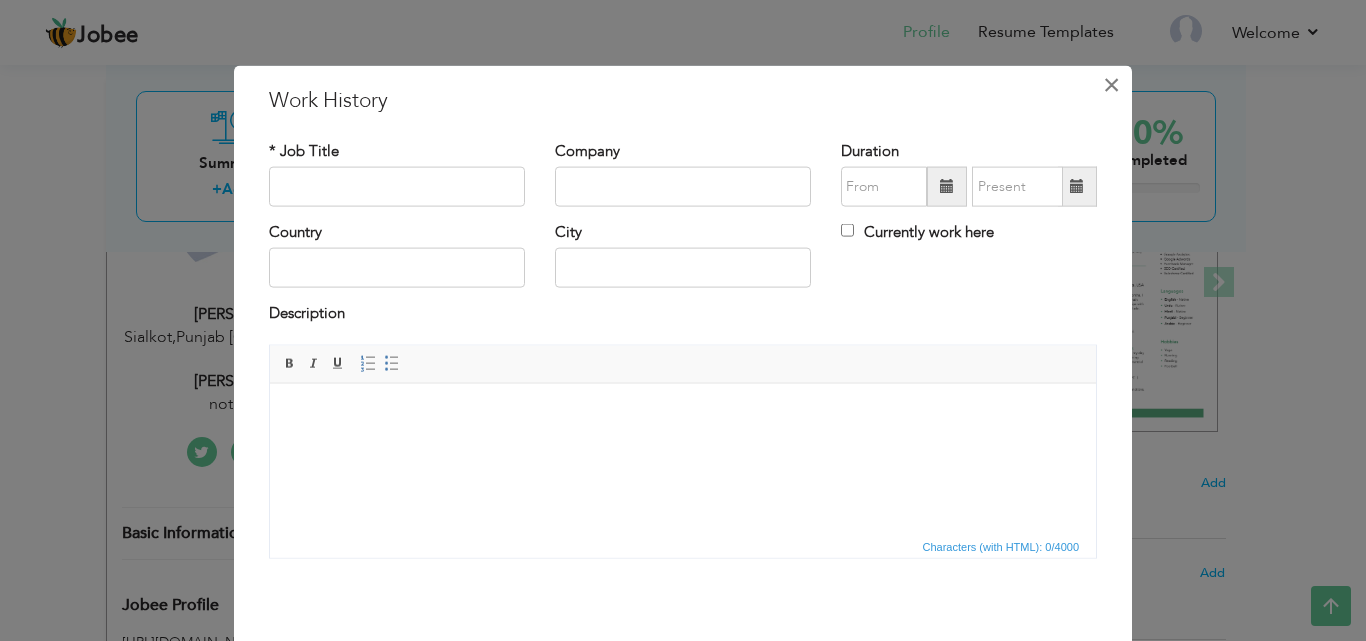 click on "×" at bounding box center [1111, 84] 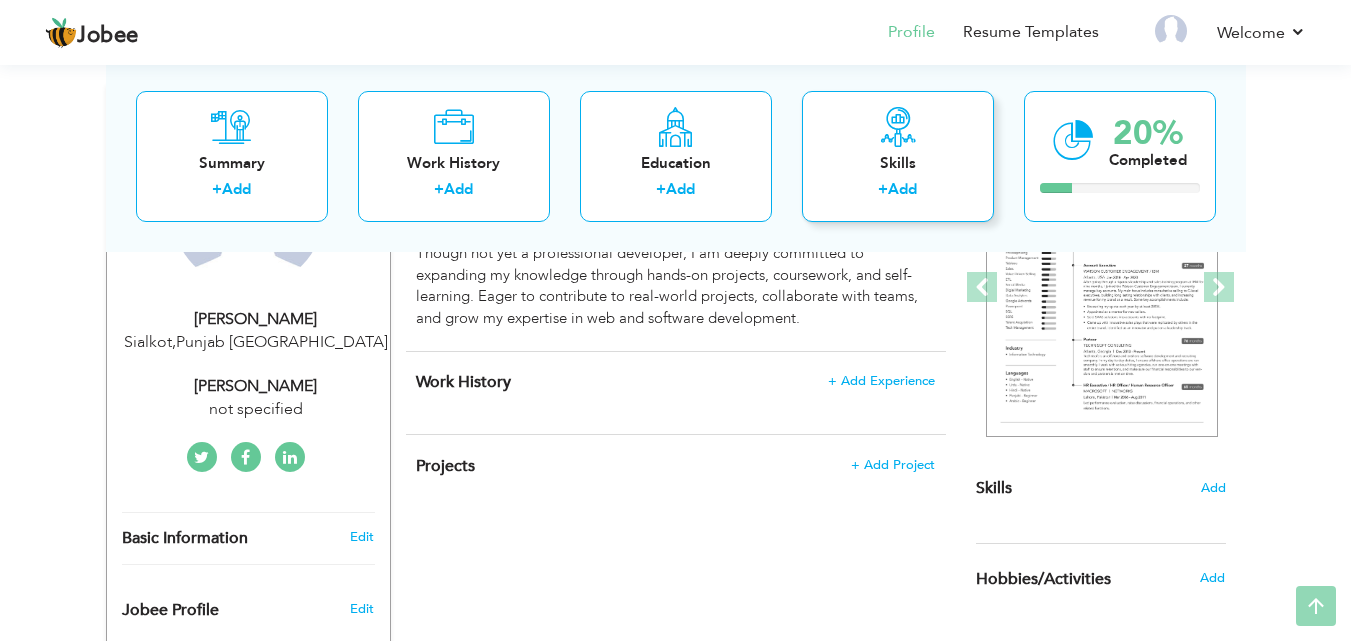 scroll, scrollTop: 317, scrollLeft: 0, axis: vertical 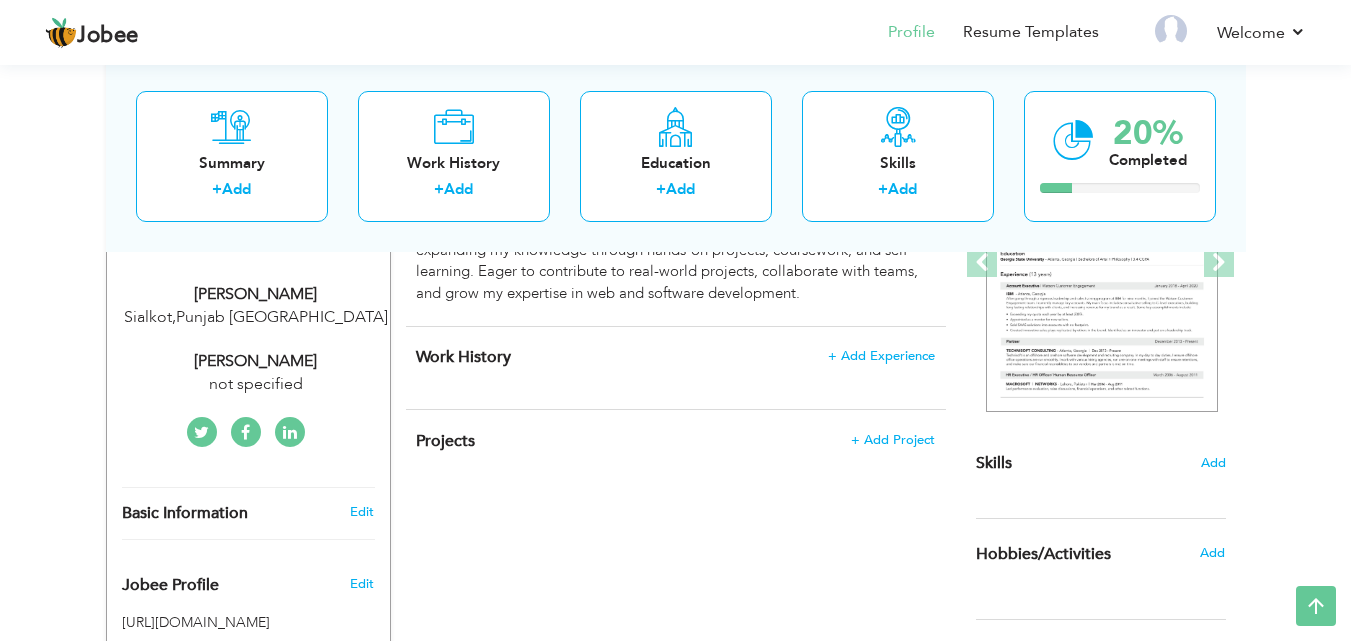 click on "Projects
+ Add Project
×
Projects
* Project Title
Company Tools" at bounding box center (676, 451) 